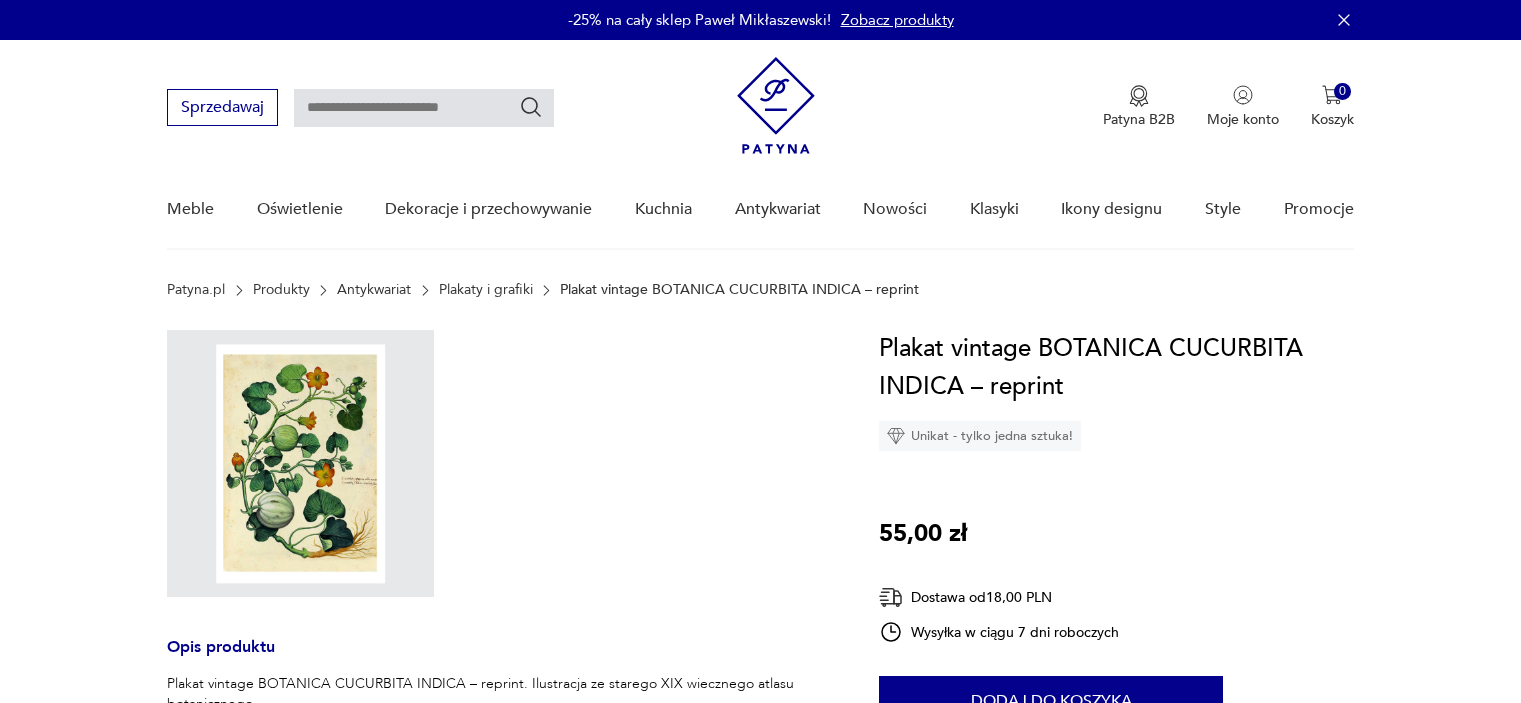 scroll, scrollTop: 240, scrollLeft: 0, axis: vertical 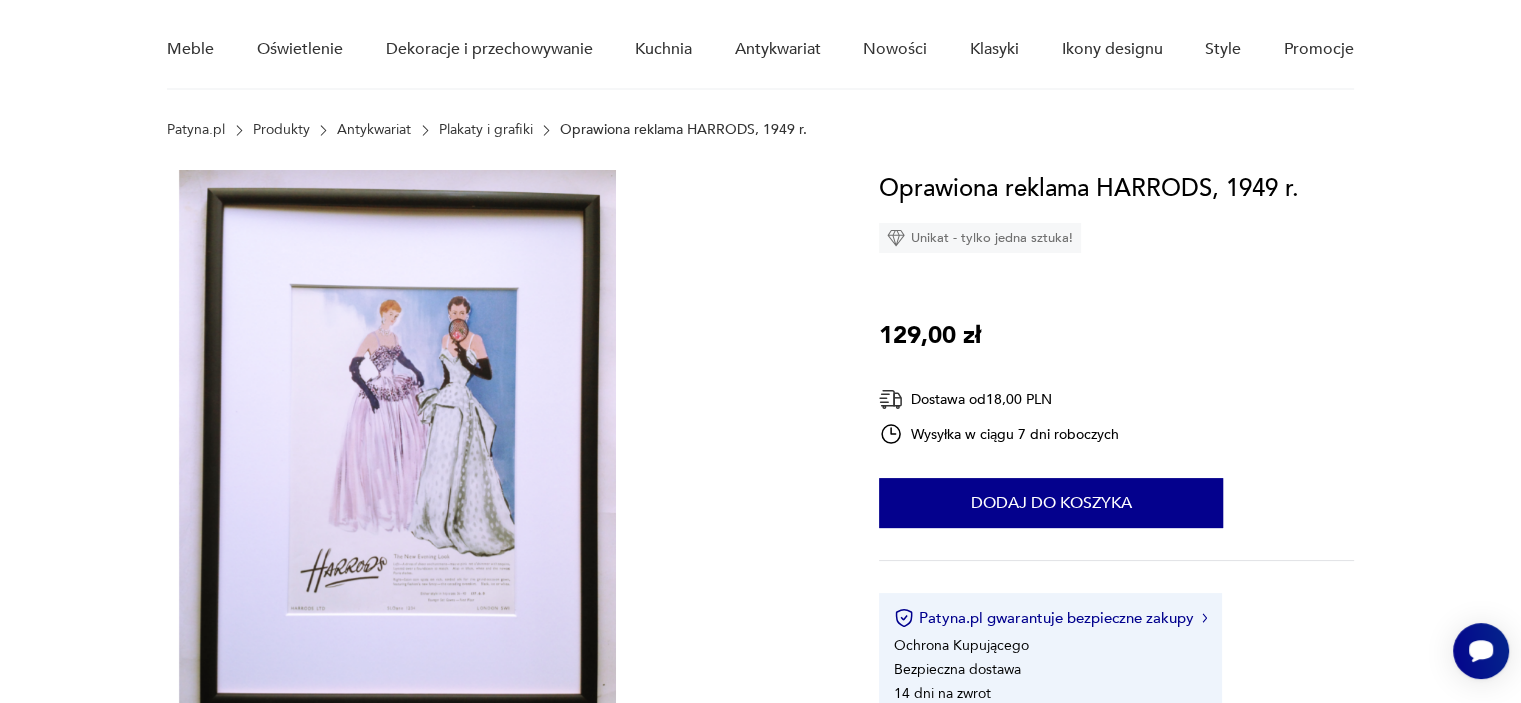 click at bounding box center (397, 451) 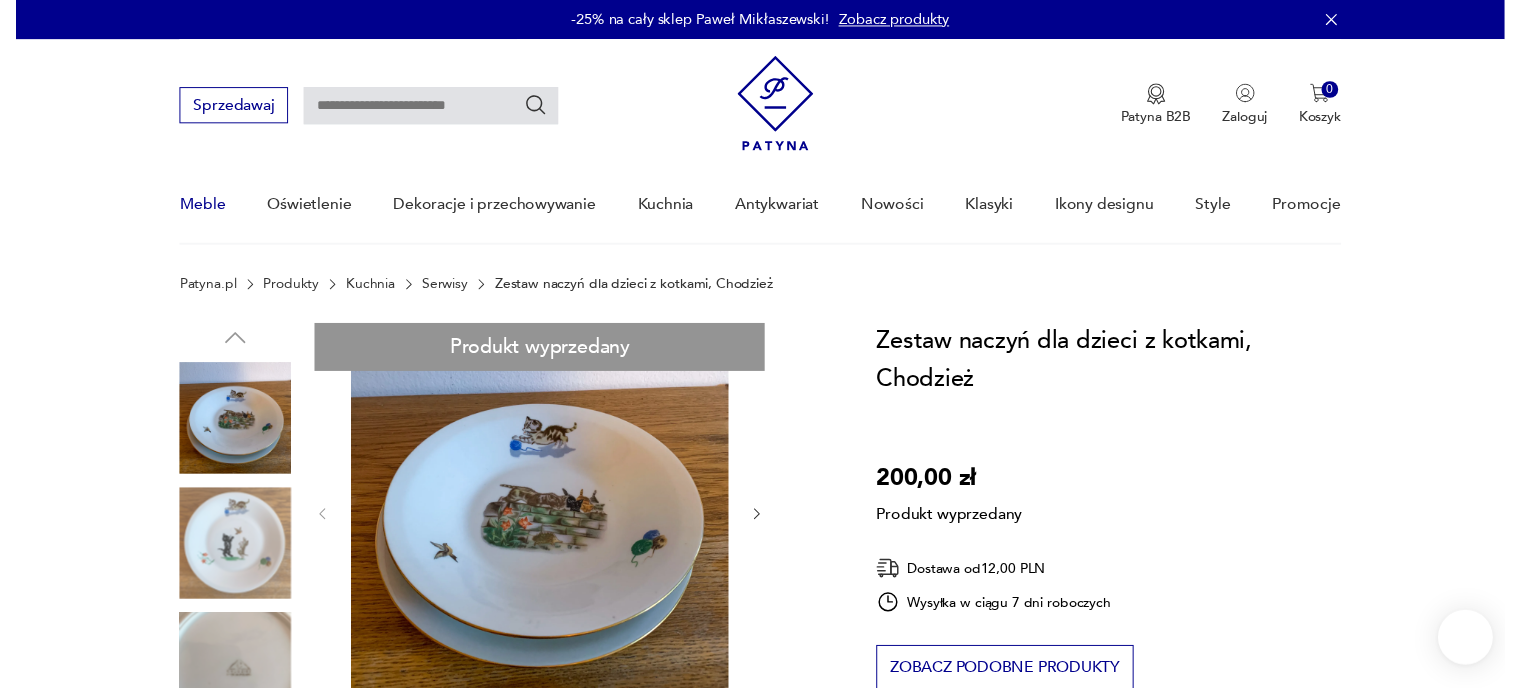 scroll, scrollTop: 0, scrollLeft: 0, axis: both 